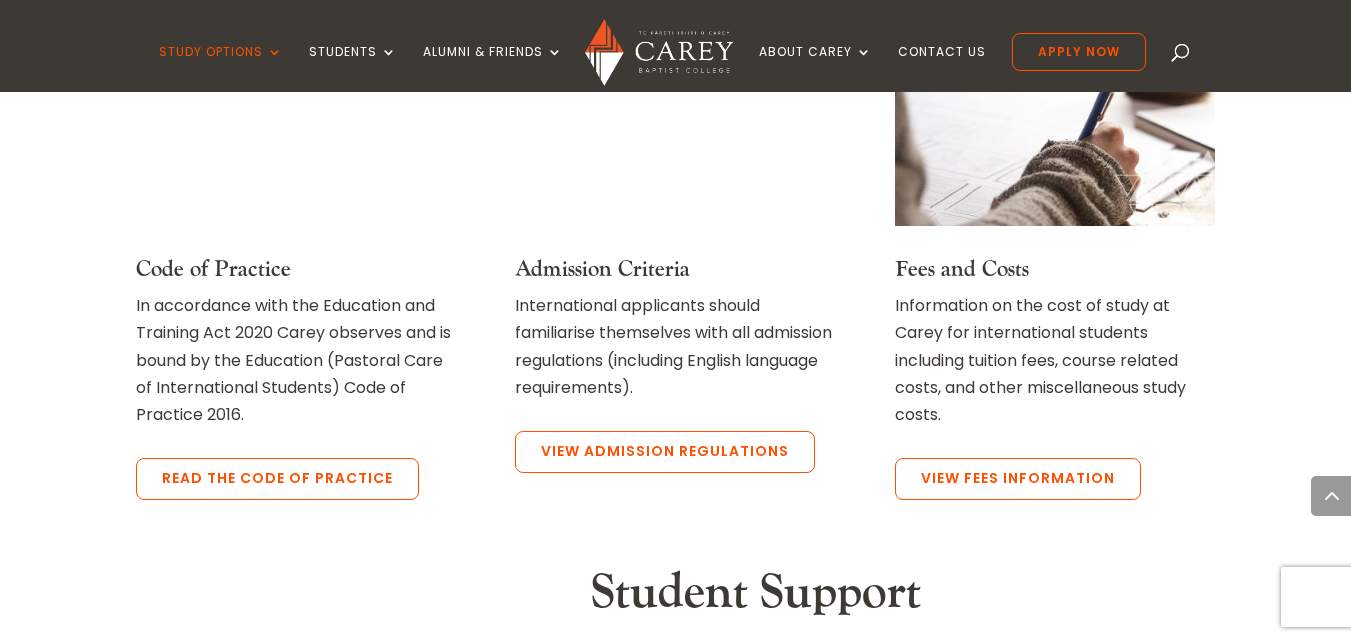 scroll, scrollTop: 1800, scrollLeft: 0, axis: vertical 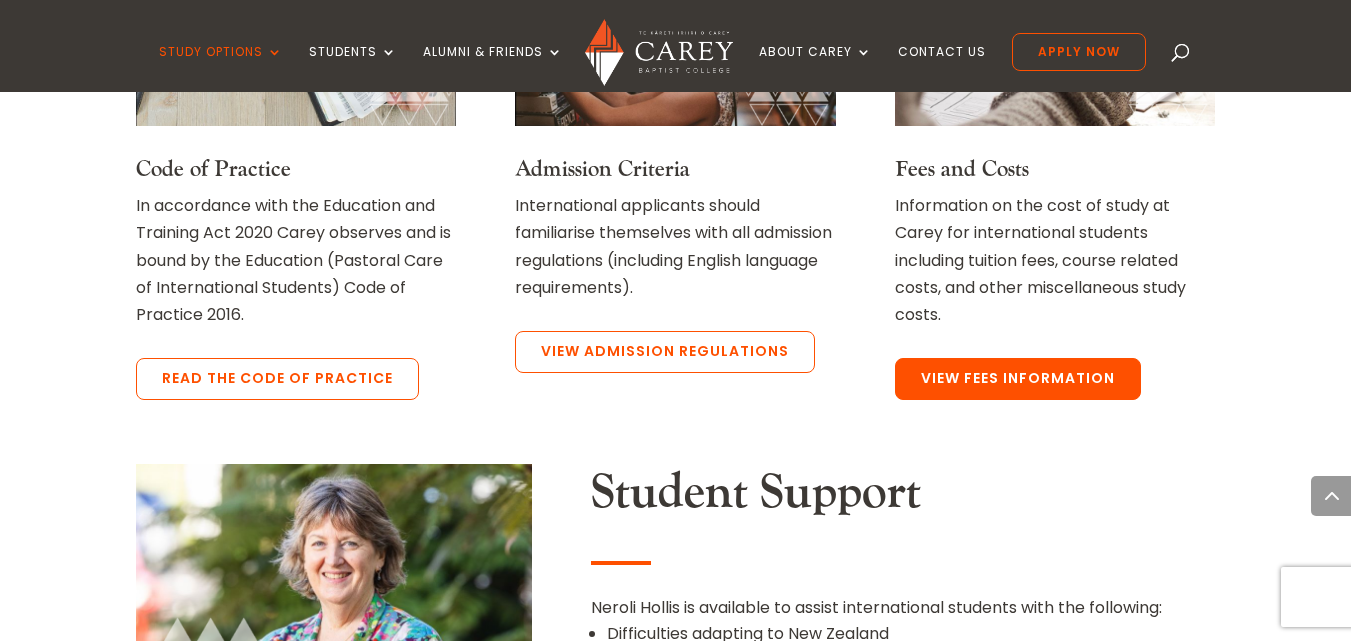 click on "View Fees Information" at bounding box center [1018, 379] 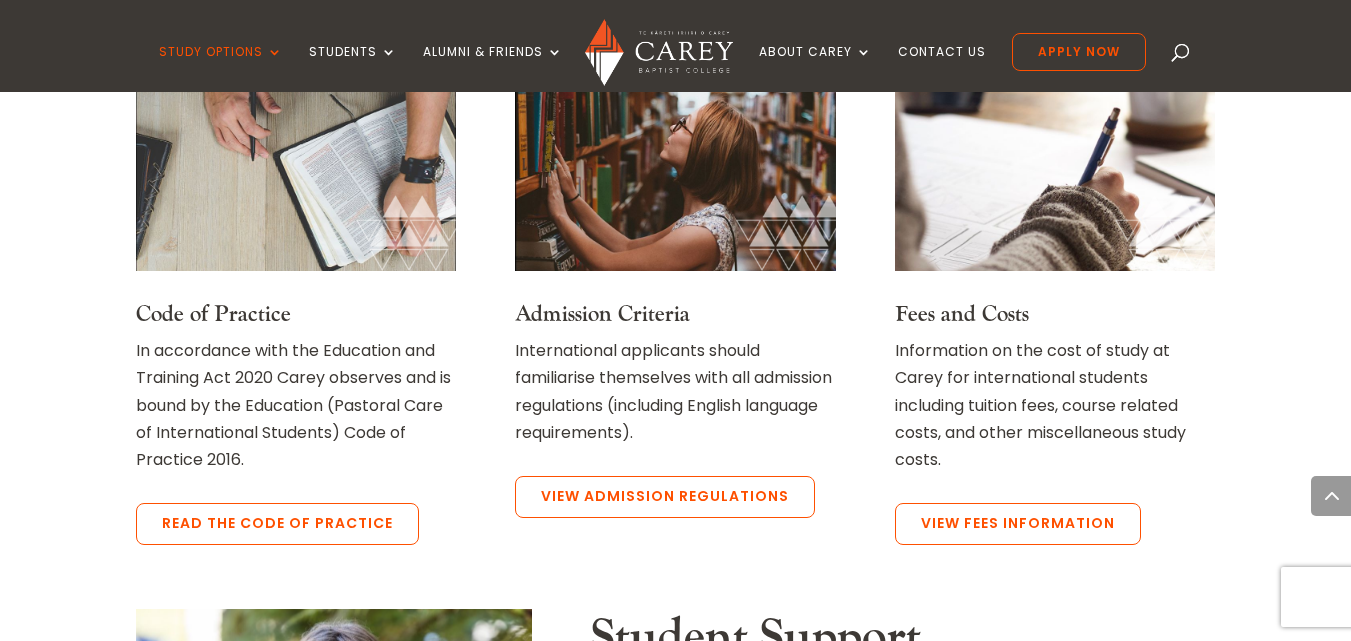 scroll, scrollTop: 1700, scrollLeft: 0, axis: vertical 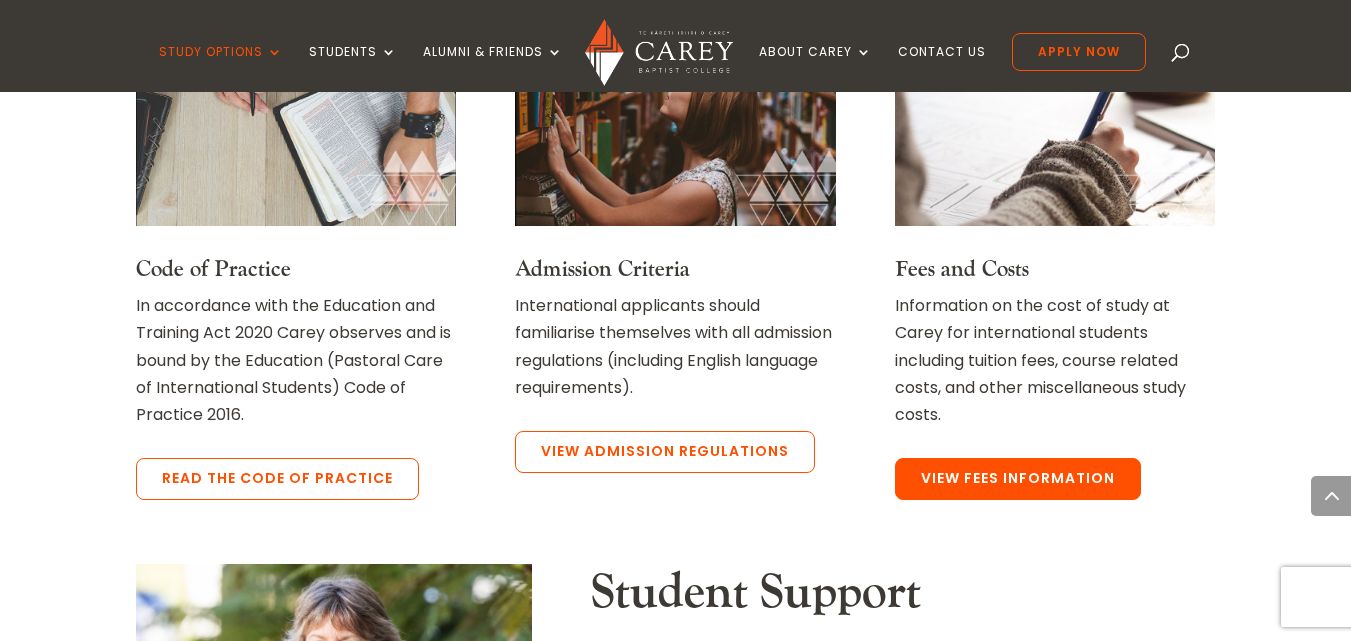 click on "View Fees Information" at bounding box center [1018, 479] 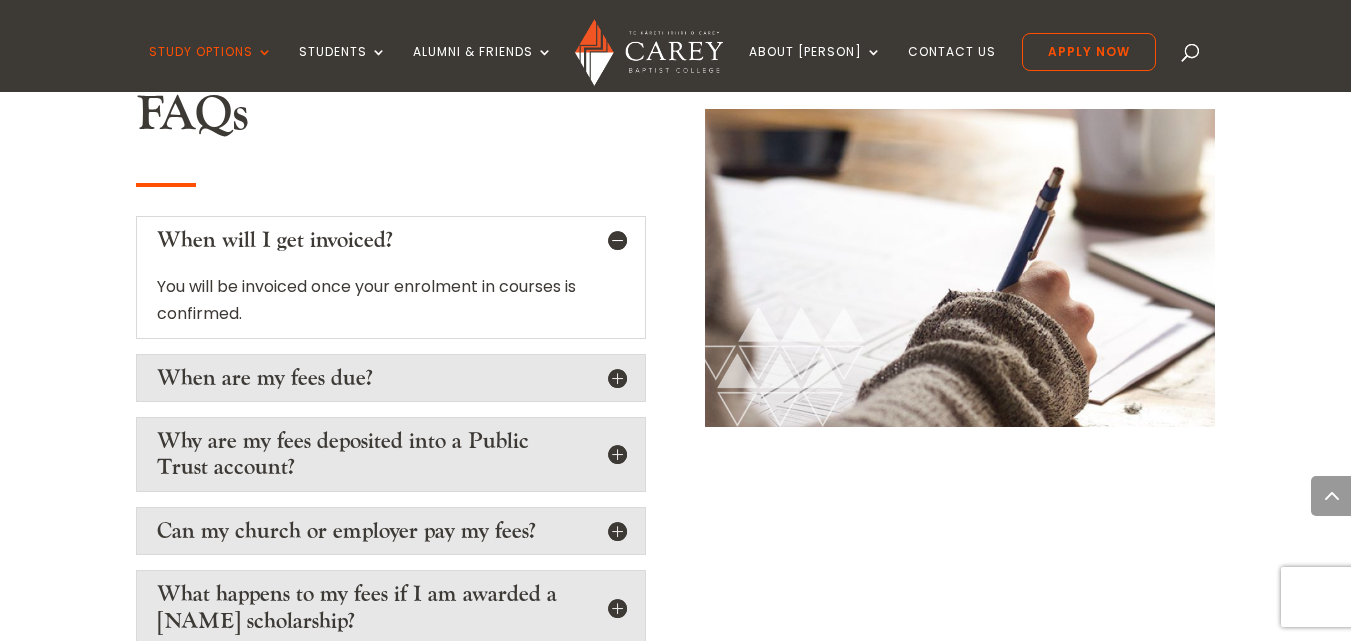 scroll, scrollTop: 3100, scrollLeft: 0, axis: vertical 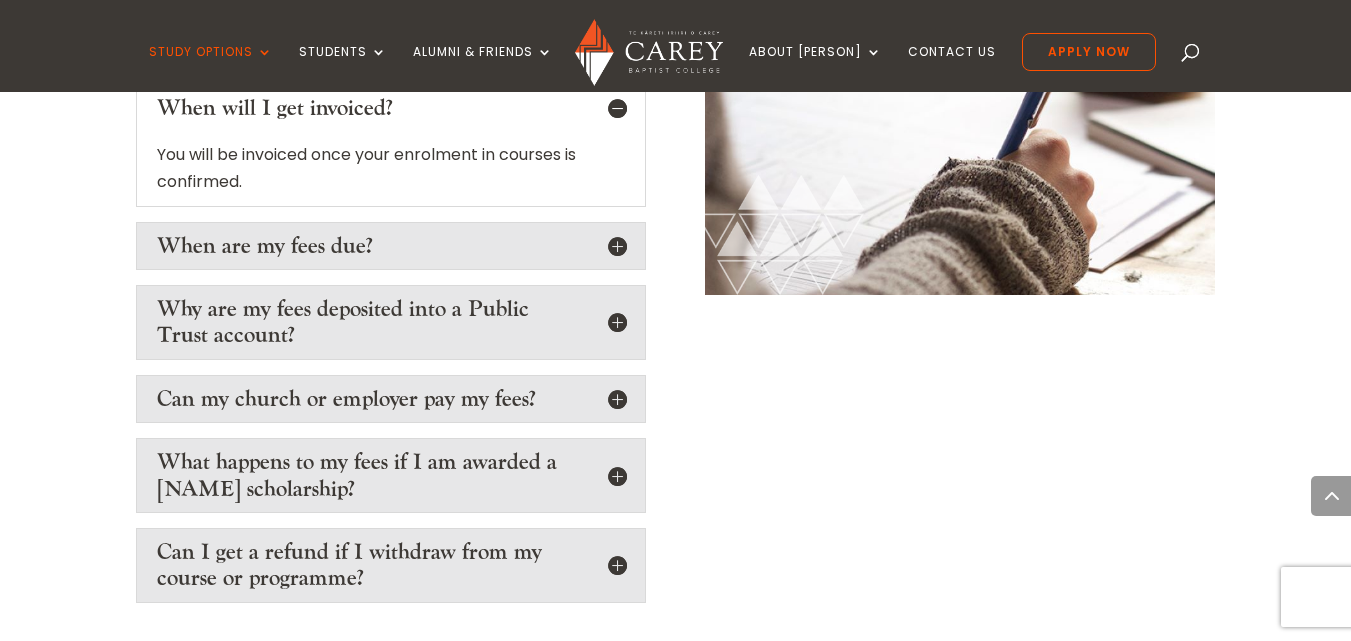 click on "When are my fees due?" at bounding box center [391, 246] 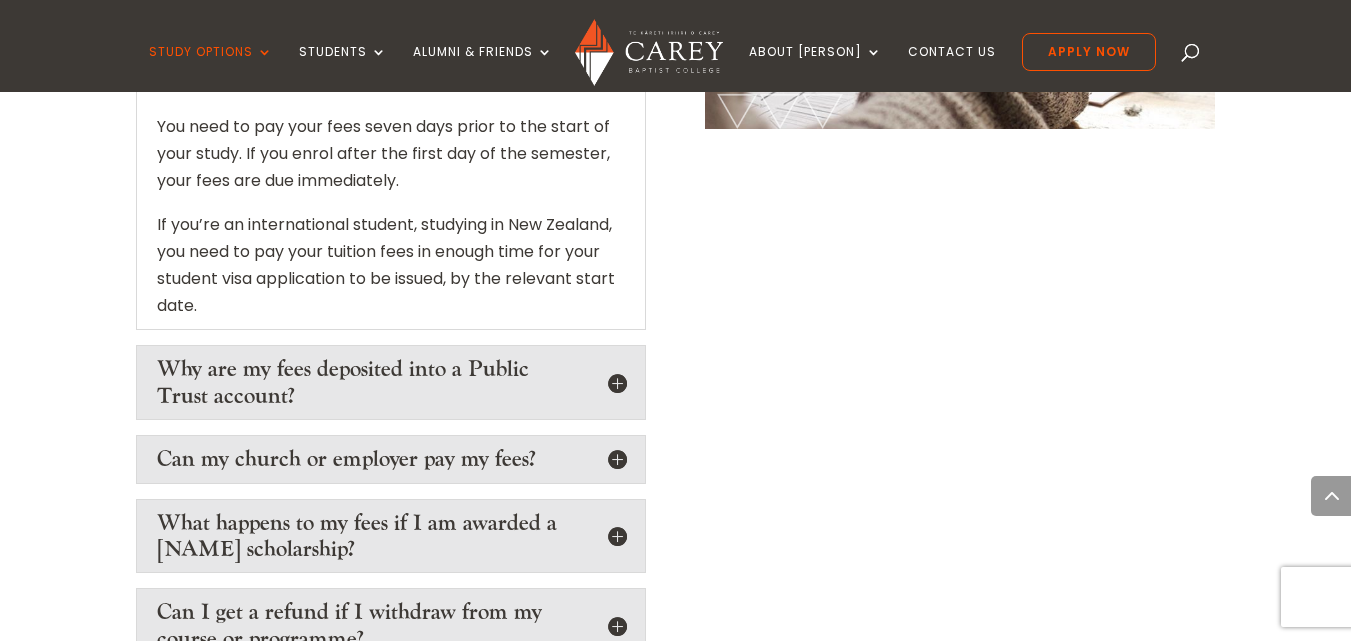 scroll, scrollTop: 3300, scrollLeft: 0, axis: vertical 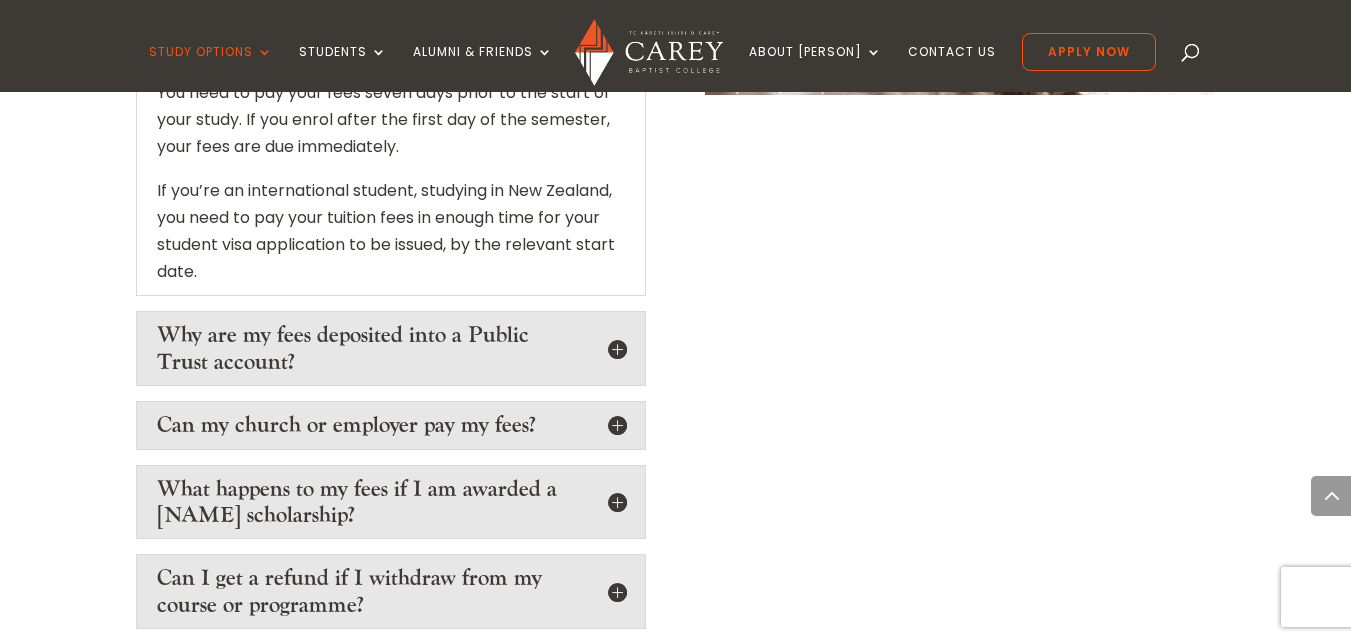 click on "Why are my fees deposited into a Public Trust account?" at bounding box center [391, 348] 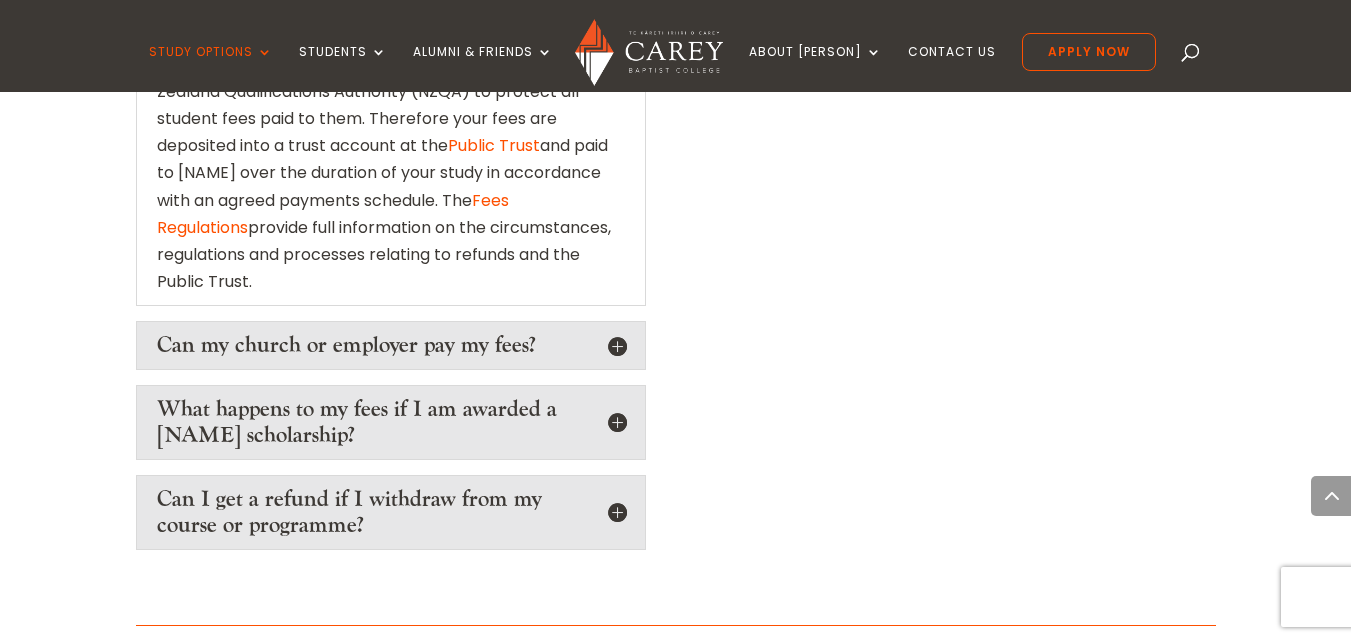 scroll, scrollTop: 3700, scrollLeft: 0, axis: vertical 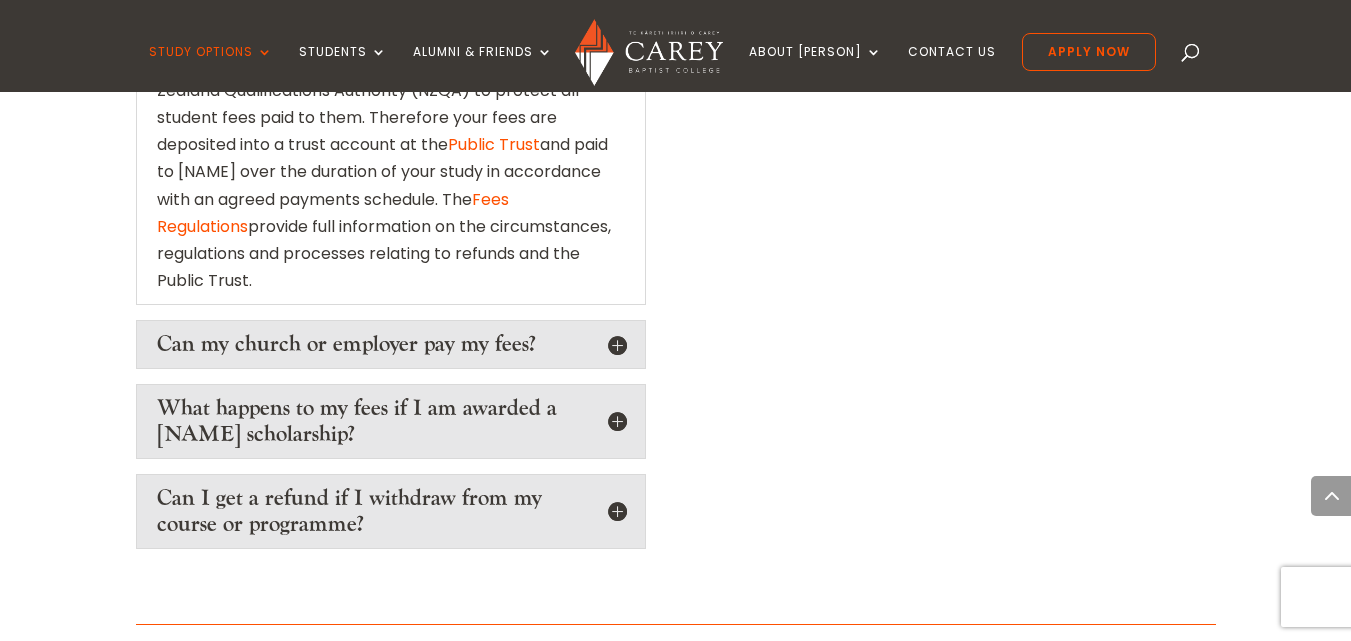 click on "Can my church or employer pay my fees?" at bounding box center (391, 344) 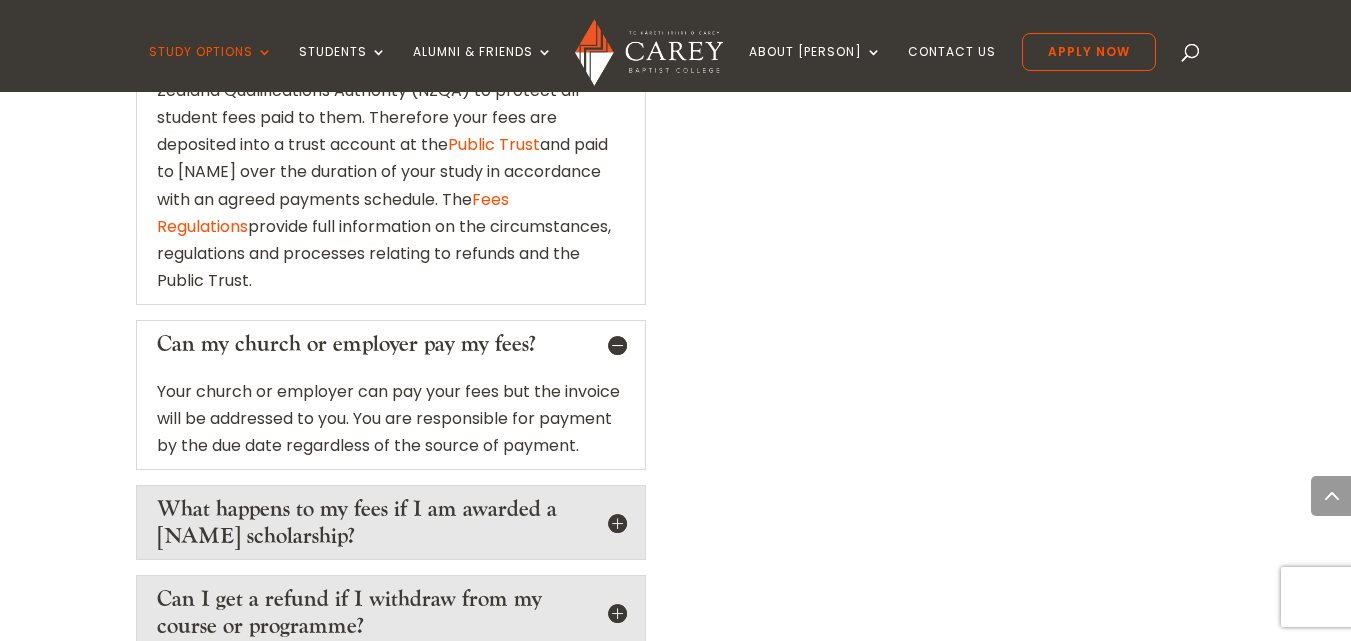 scroll, scrollTop: 3800, scrollLeft: 0, axis: vertical 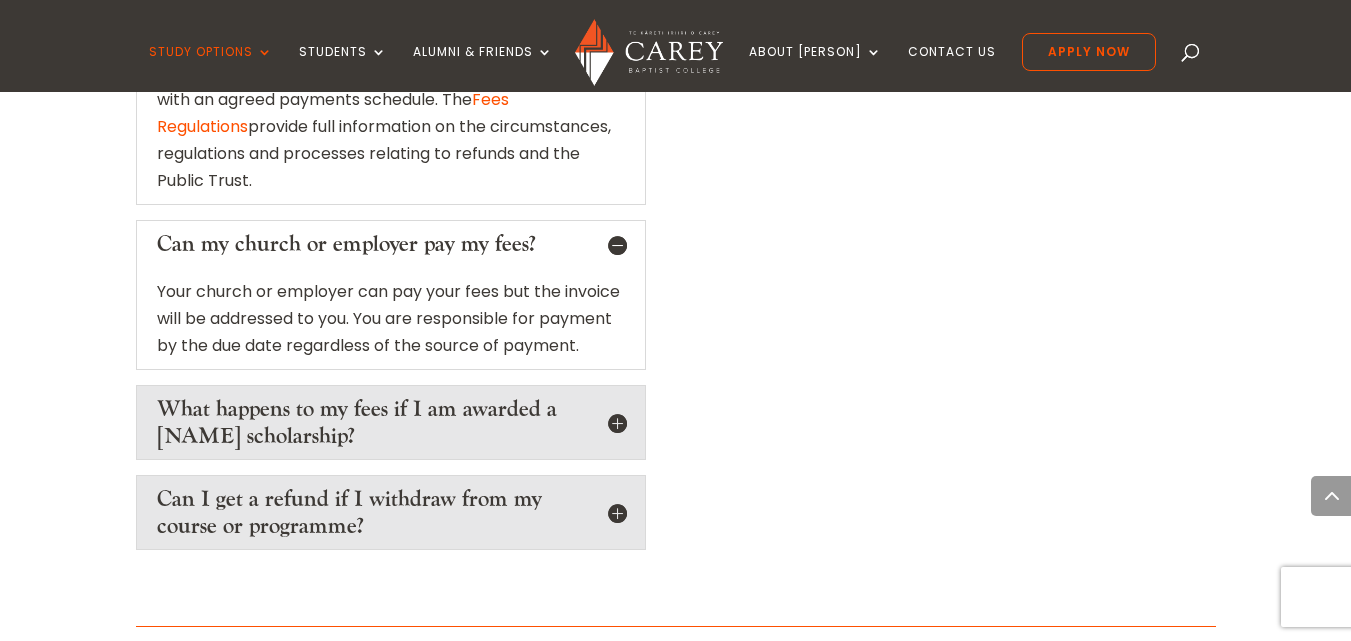 click on "What happens to my fees if I am awarded a Carey scholarship?" at bounding box center [391, 422] 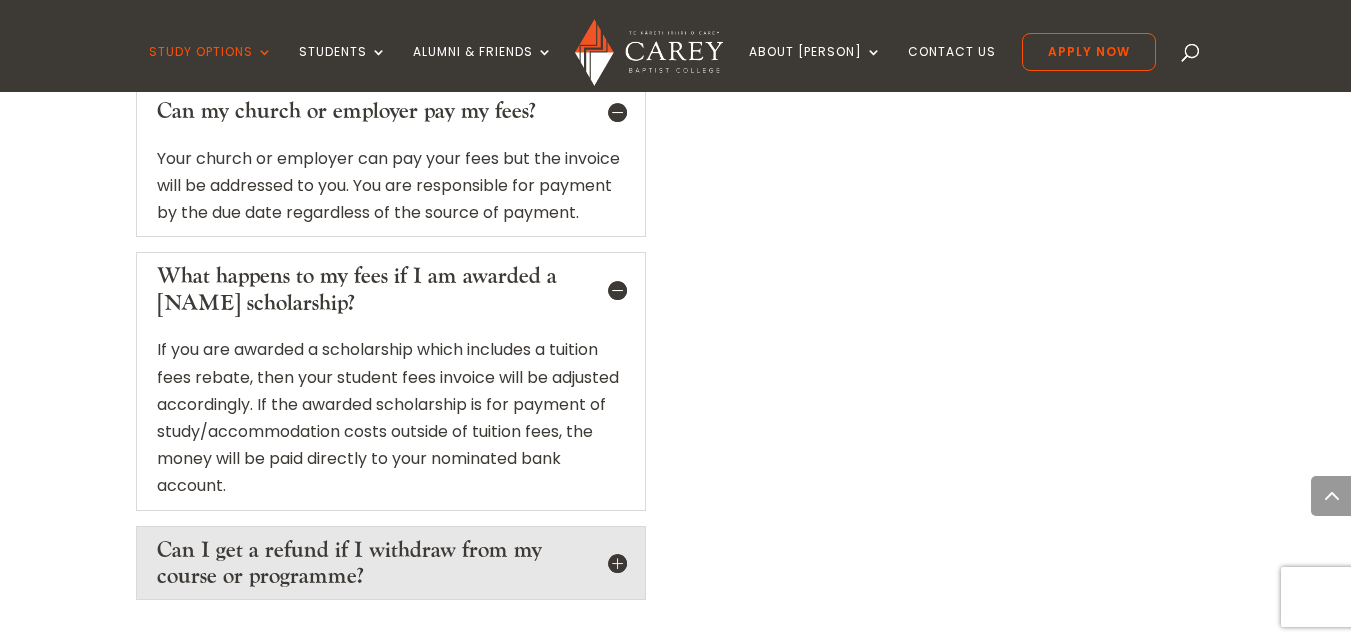 scroll, scrollTop: 4000, scrollLeft: 0, axis: vertical 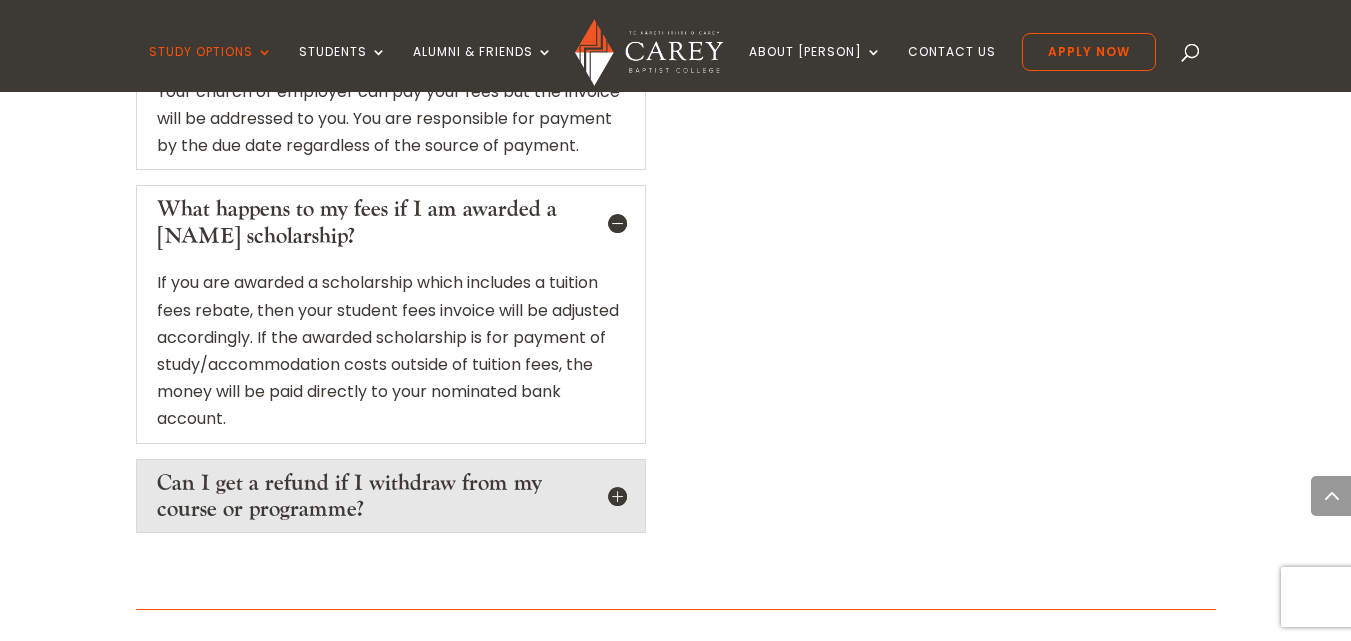 click on "Can I get a refund if I withdraw from my course or programme?" at bounding box center [391, 496] 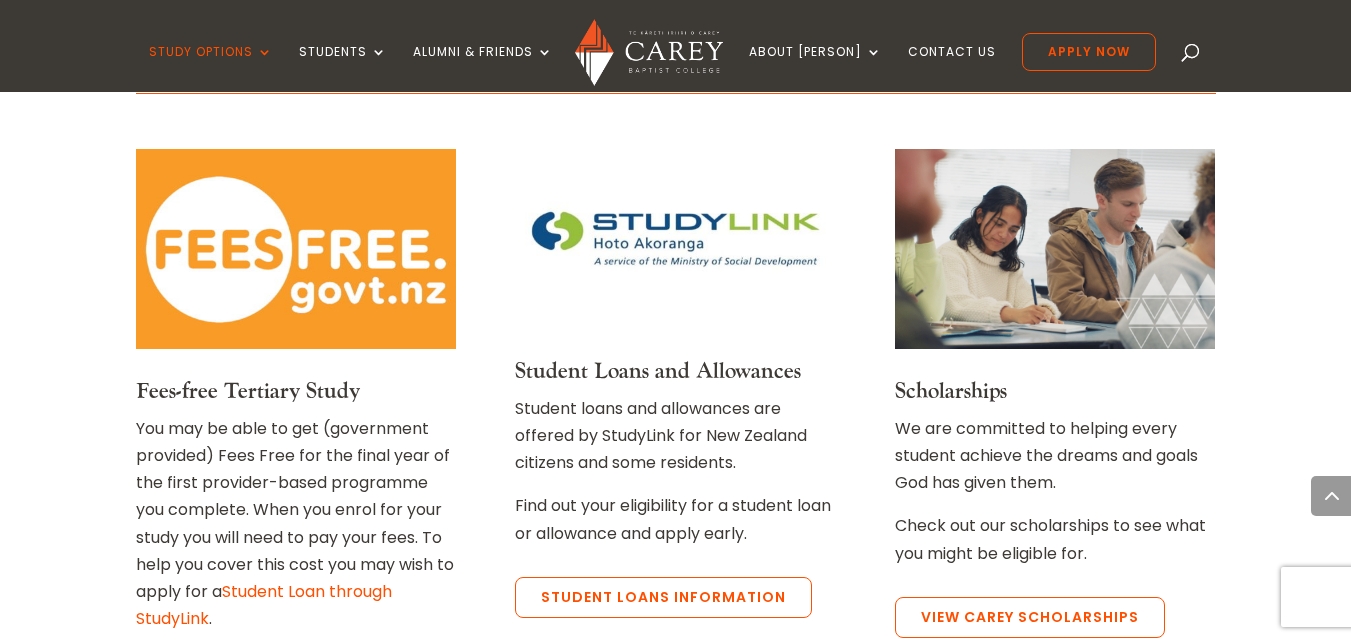 scroll, scrollTop: 4700, scrollLeft: 0, axis: vertical 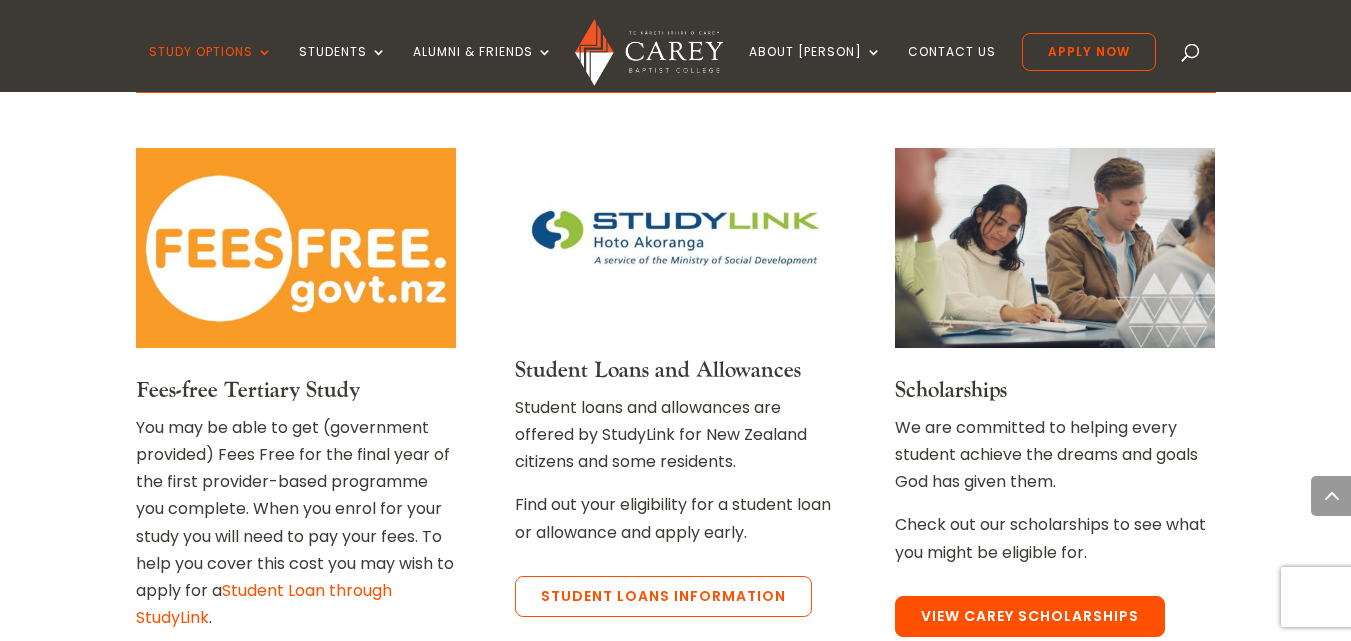 click on "View Carey Scholarships" at bounding box center [1030, 617] 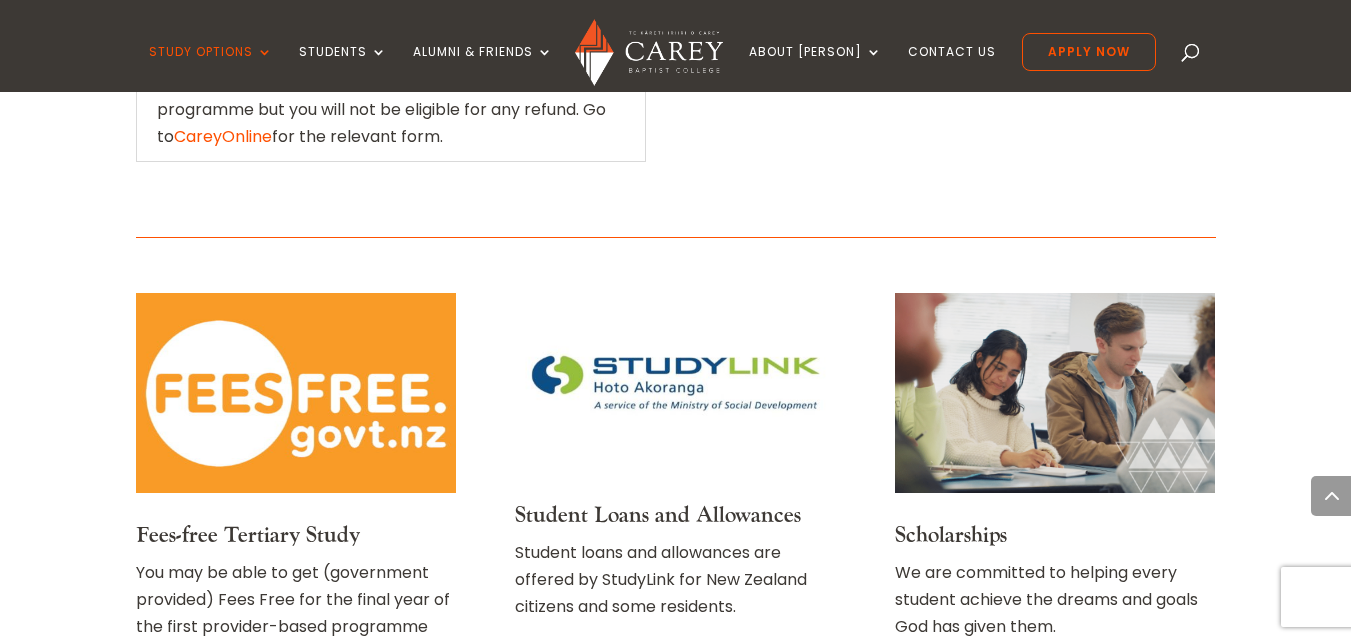scroll, scrollTop: 4311, scrollLeft: 0, axis: vertical 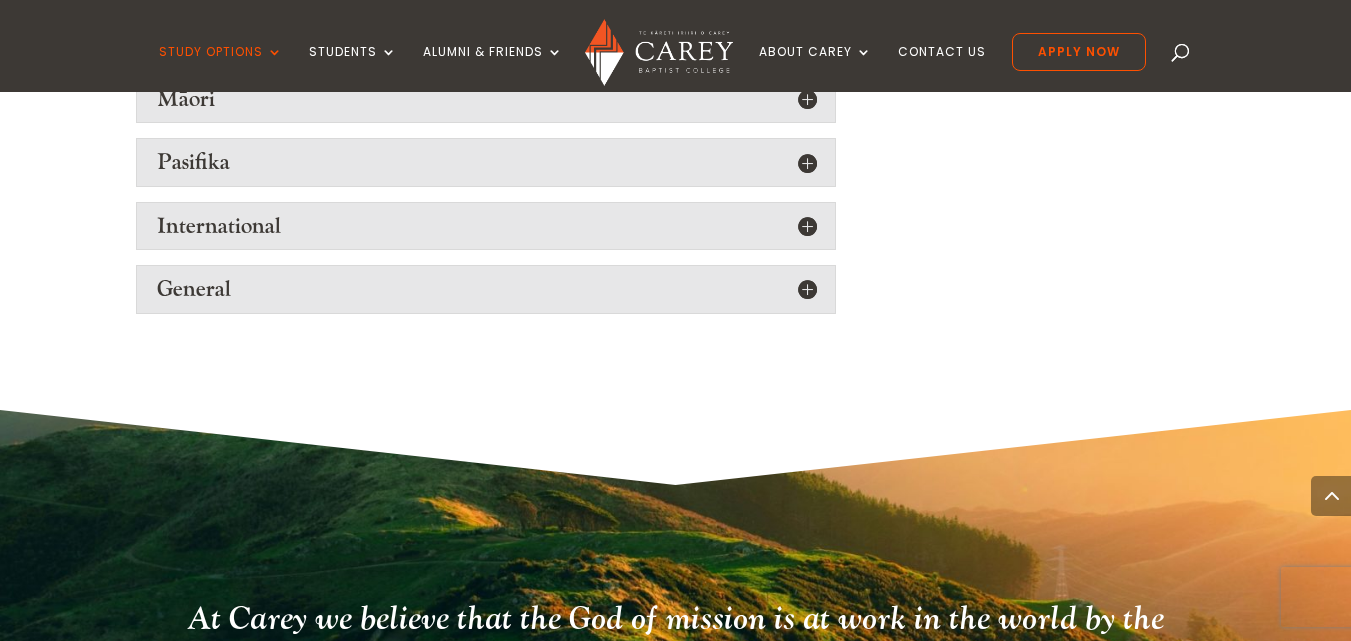 click on "International" at bounding box center [486, 226] 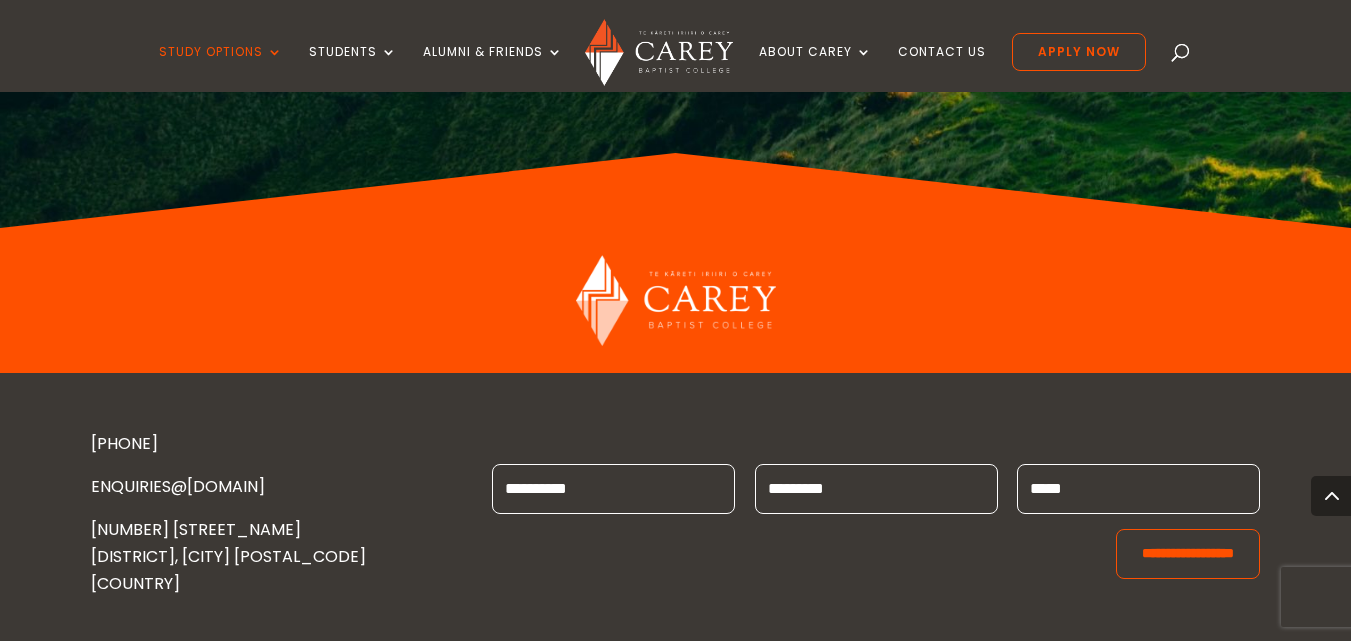 scroll, scrollTop: 4800, scrollLeft: 0, axis: vertical 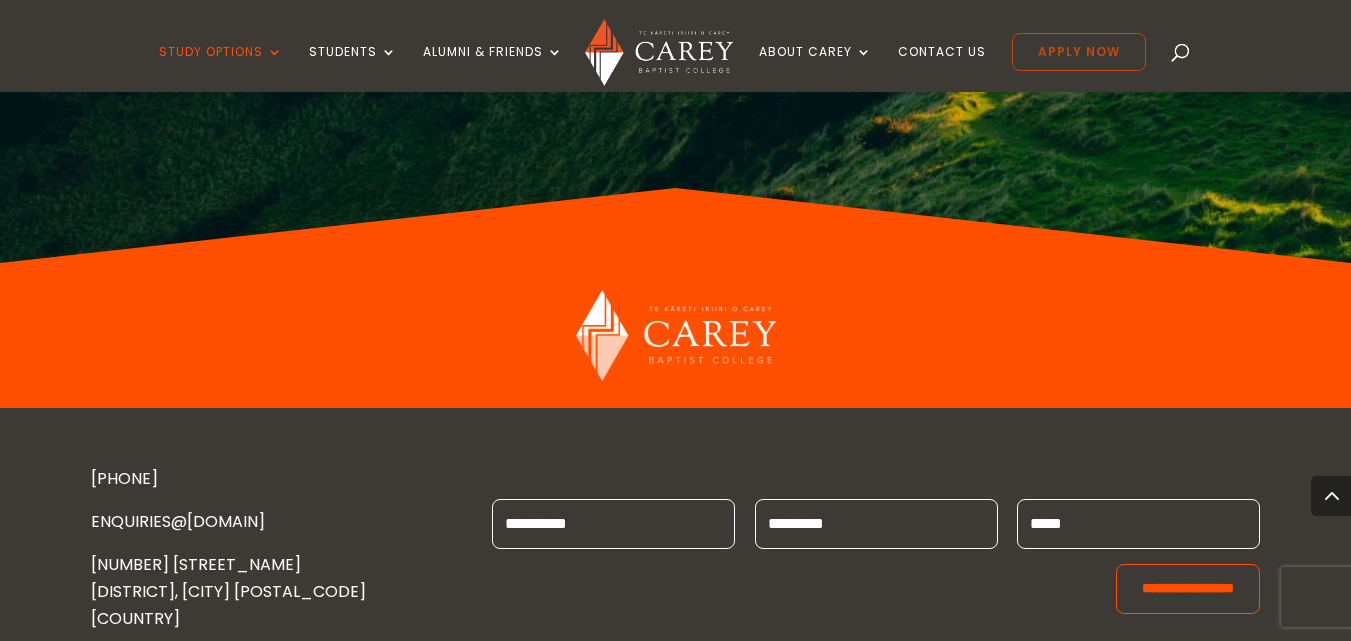 click on "Apply Now" at bounding box center [1079, 52] 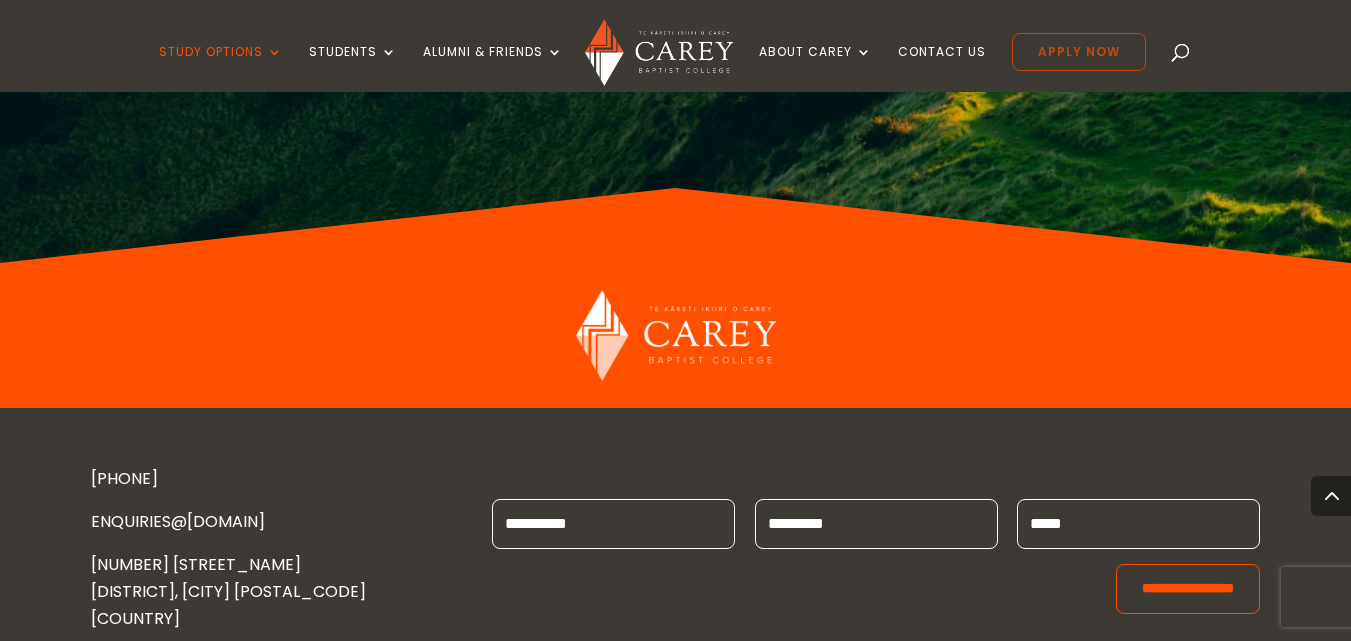 click on "Apply Now" at bounding box center [1079, 52] 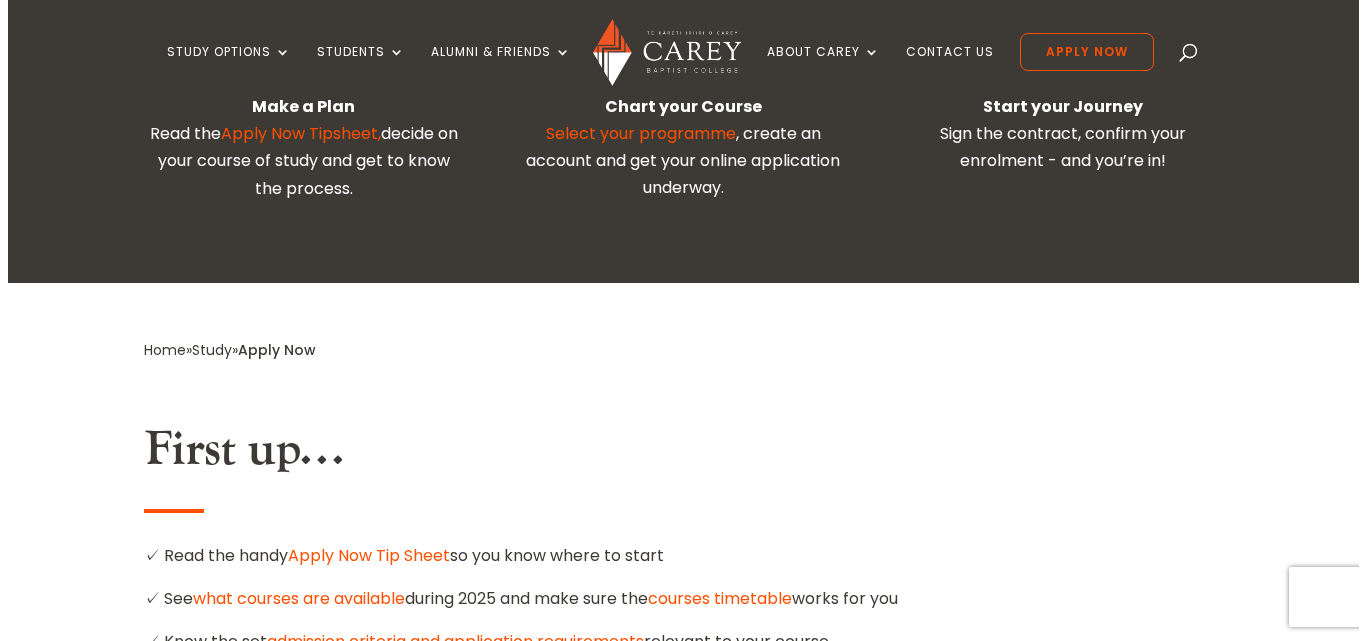 scroll, scrollTop: 684, scrollLeft: 0, axis: vertical 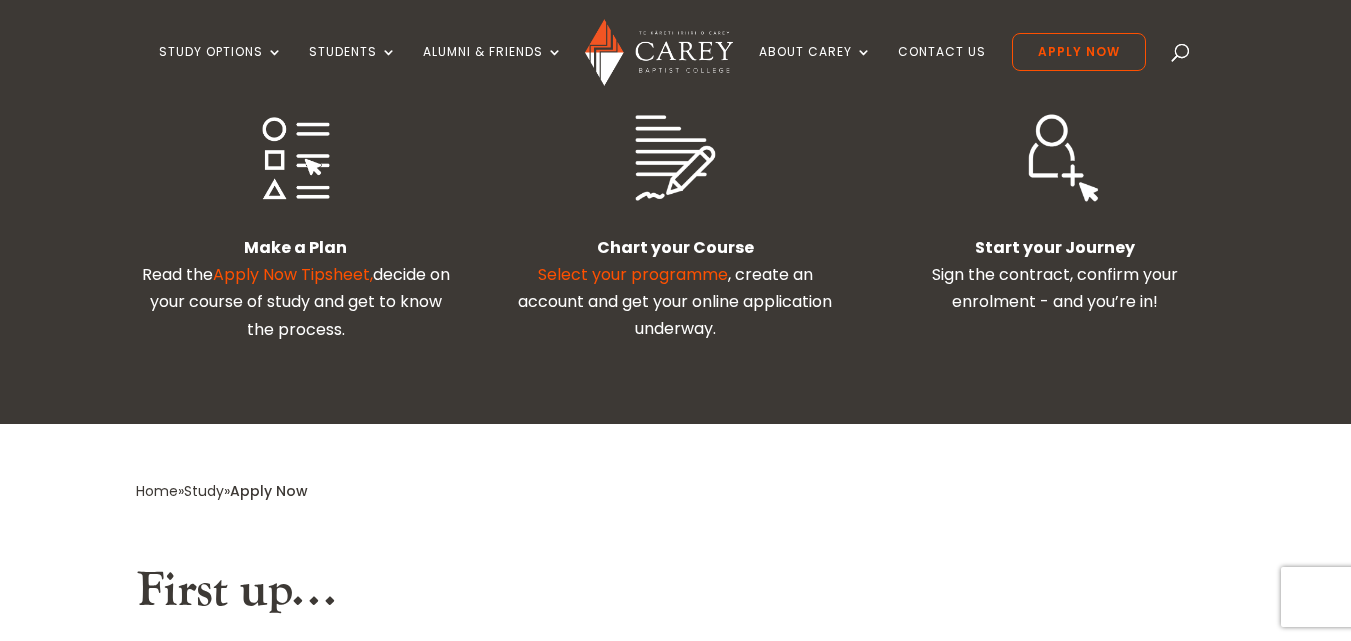 click on "Apply Now Tipsheet," at bounding box center (293, 274) 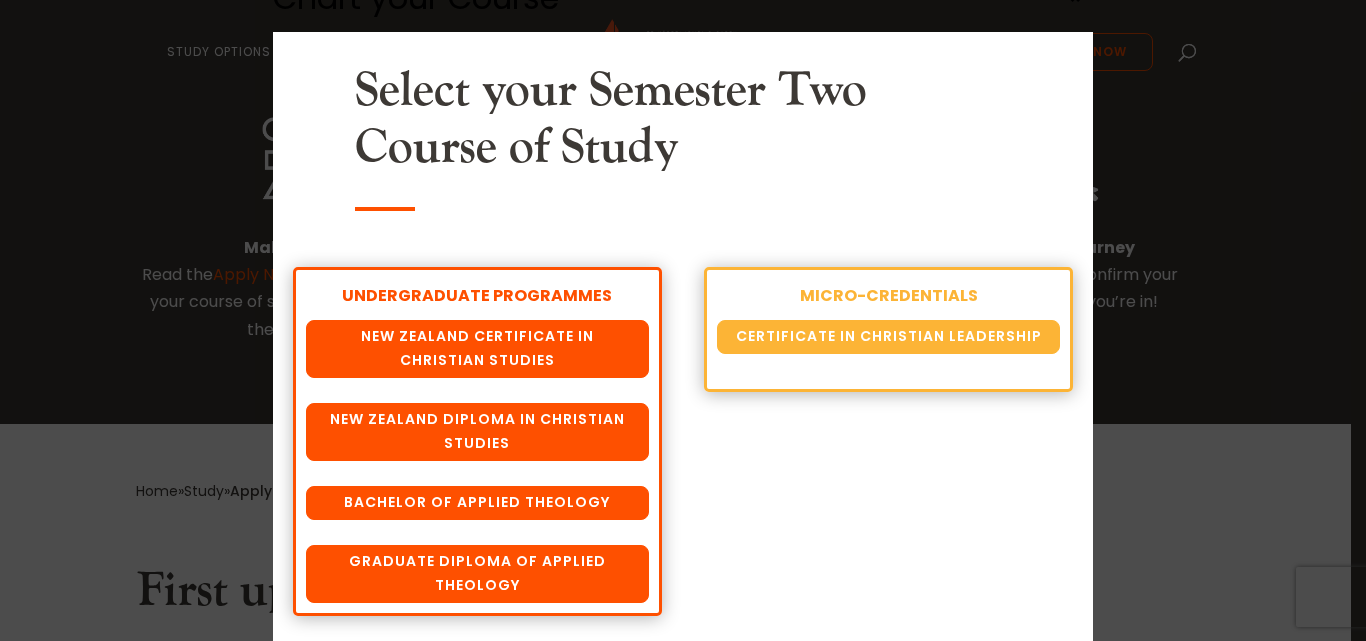 scroll, scrollTop: 43, scrollLeft: 0, axis: vertical 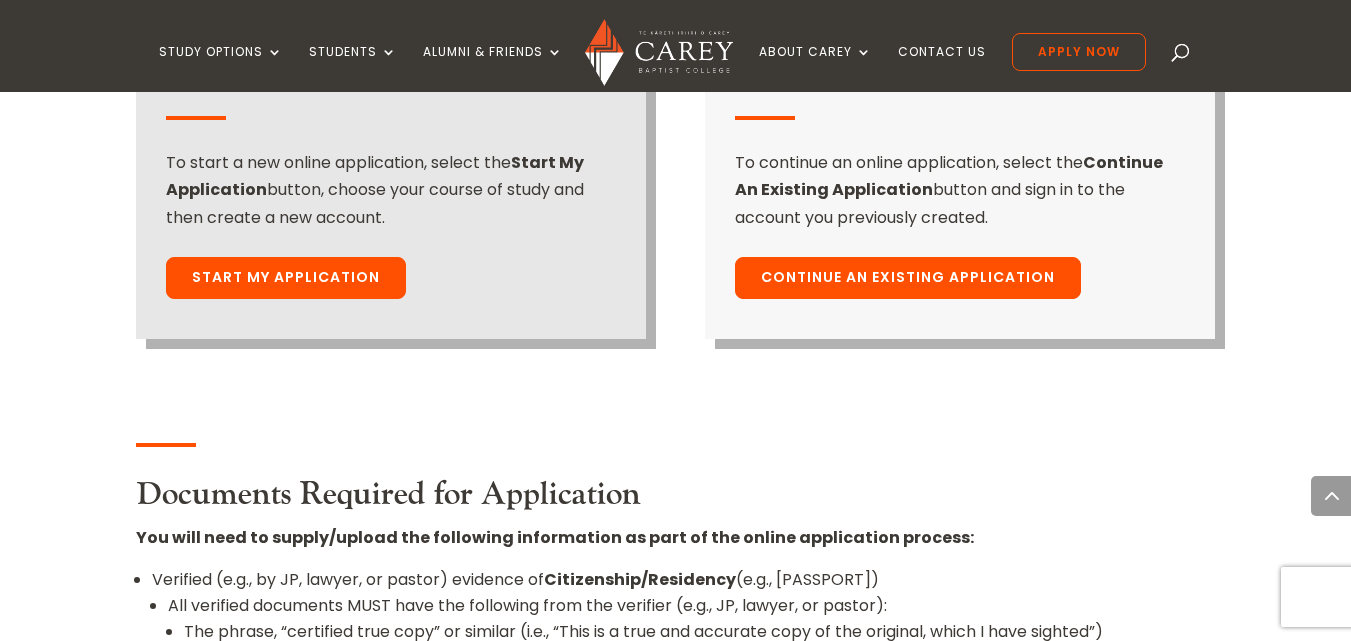 click on "Start My Application" at bounding box center [286, 278] 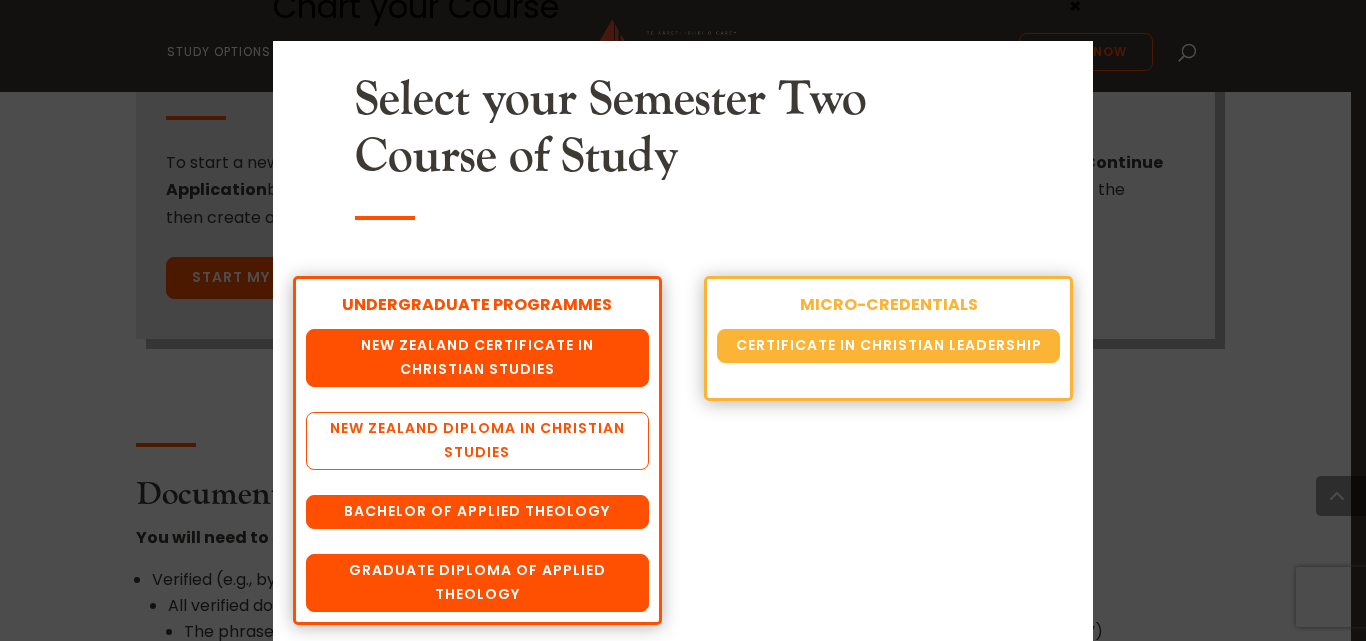scroll, scrollTop: 43, scrollLeft: 0, axis: vertical 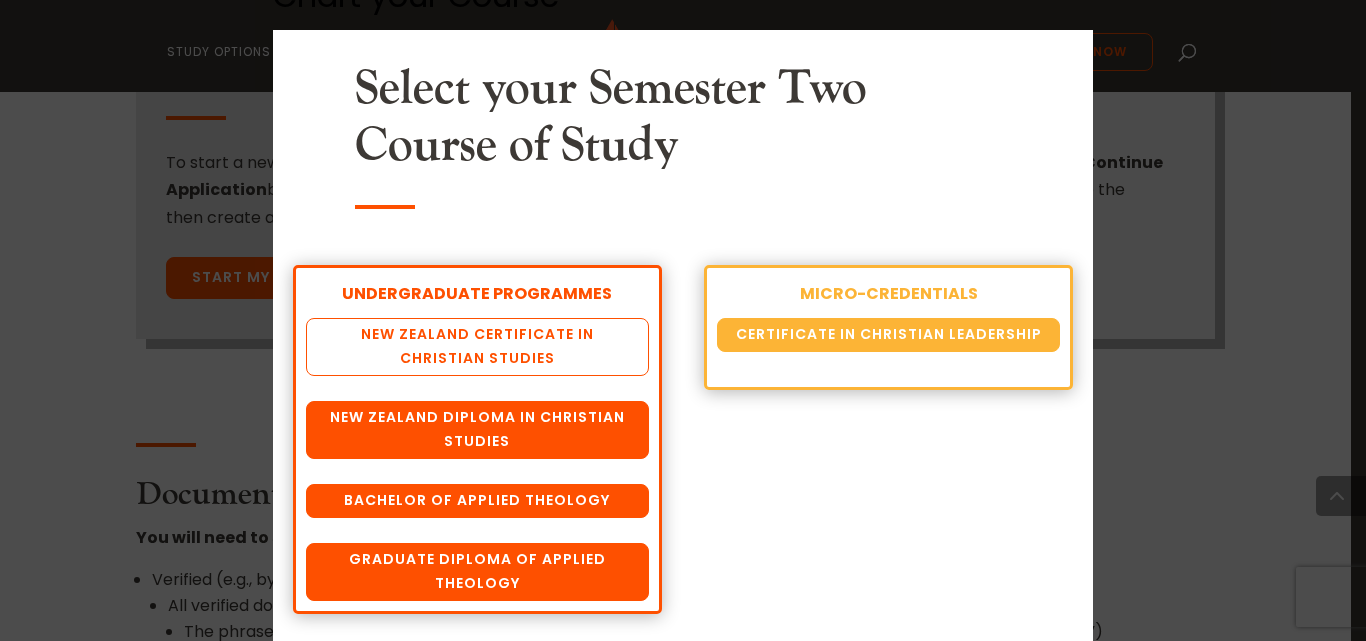 click on "New Zealand Certificate in Christian Studies" at bounding box center [477, 347] 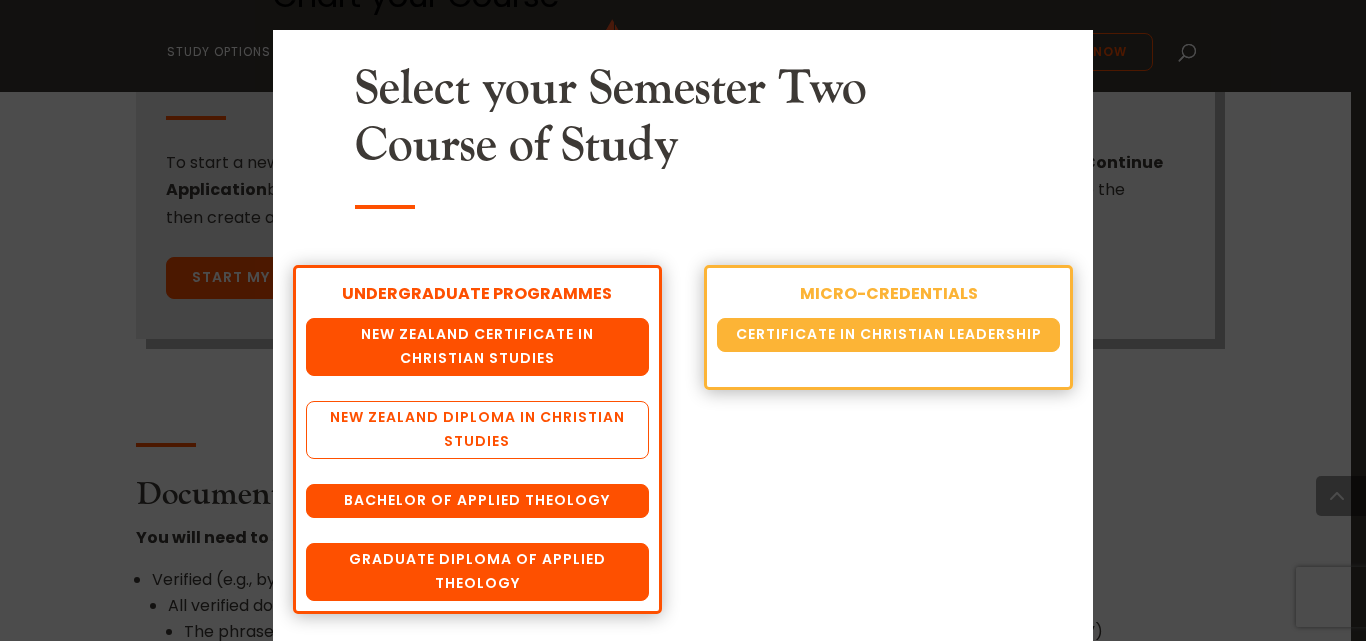 click on "New Zealand Diploma in Christian Studies" at bounding box center (477, 430) 